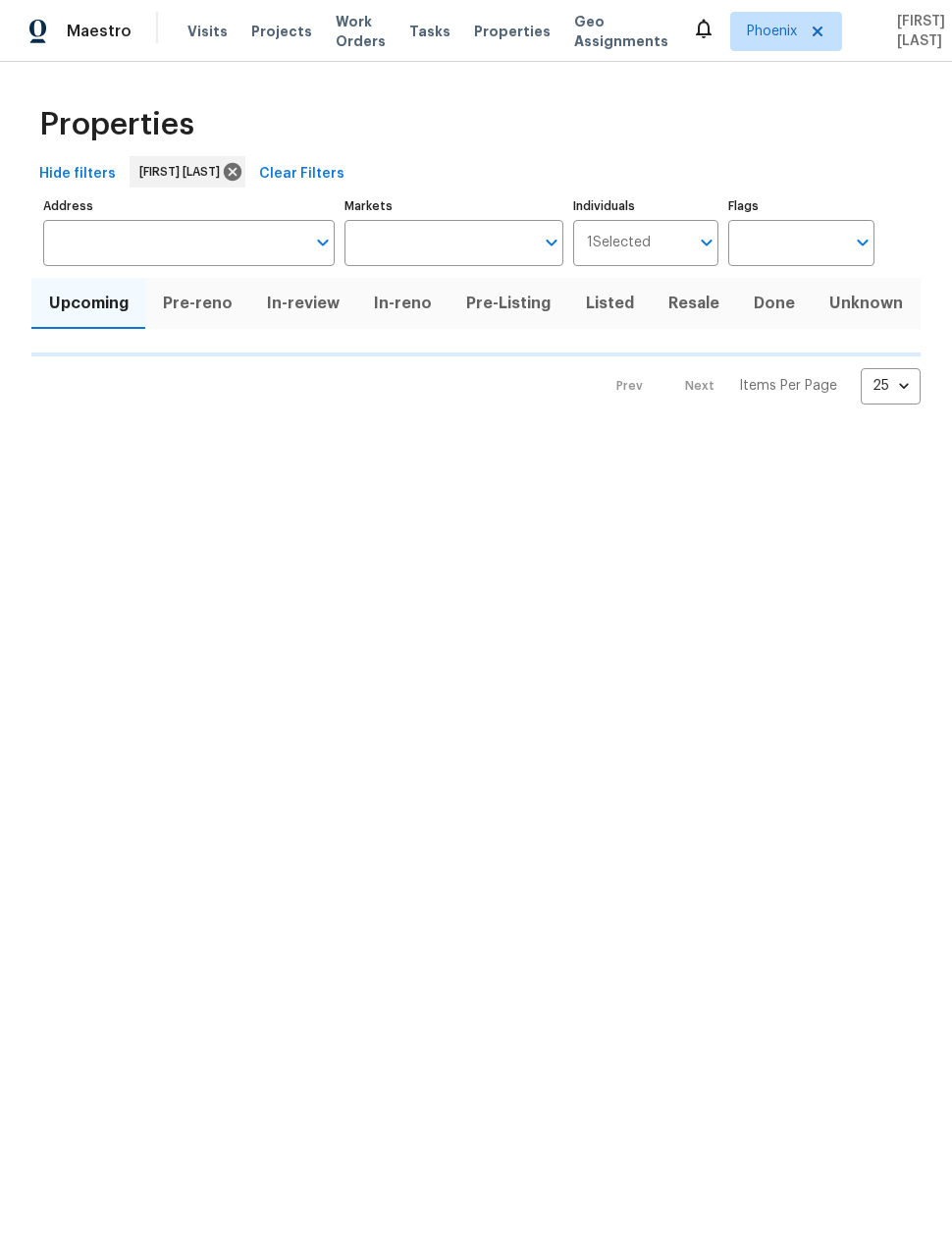 scroll, scrollTop: 0, scrollLeft: 0, axis: both 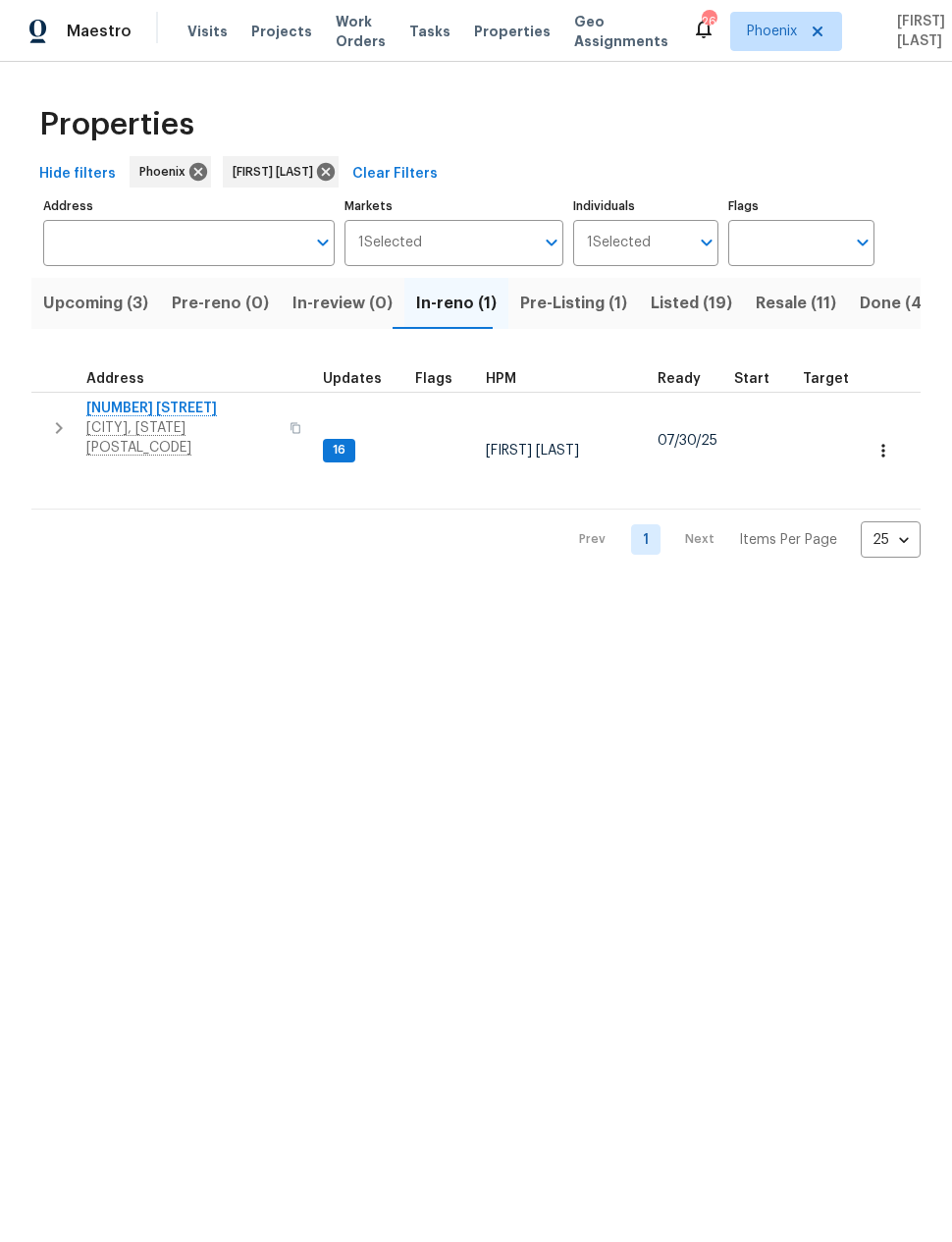 click on "Pre-Listing (1)" at bounding box center [573, 303] 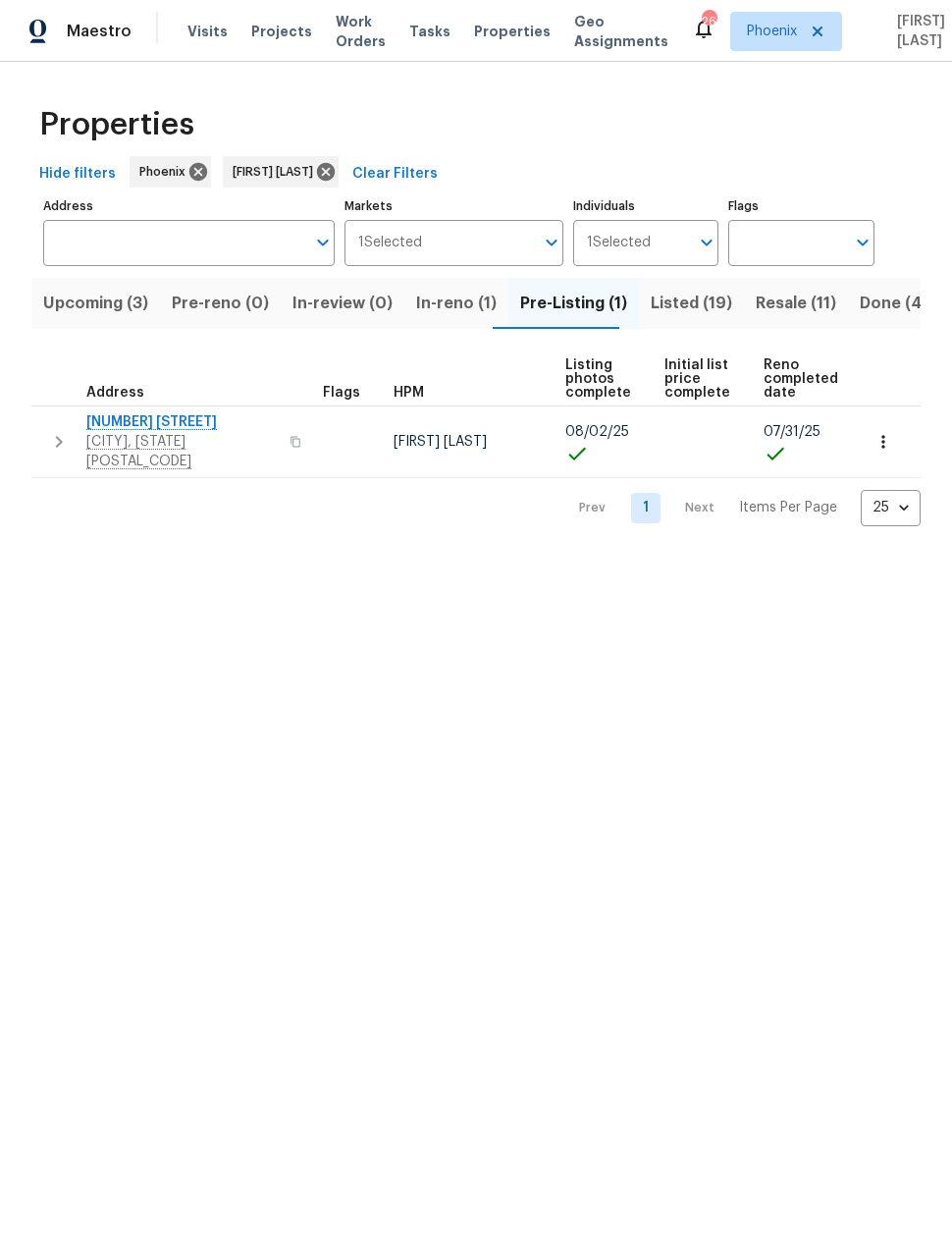click on "[NUMBER] [STREET]" at bounding box center (182, 422) 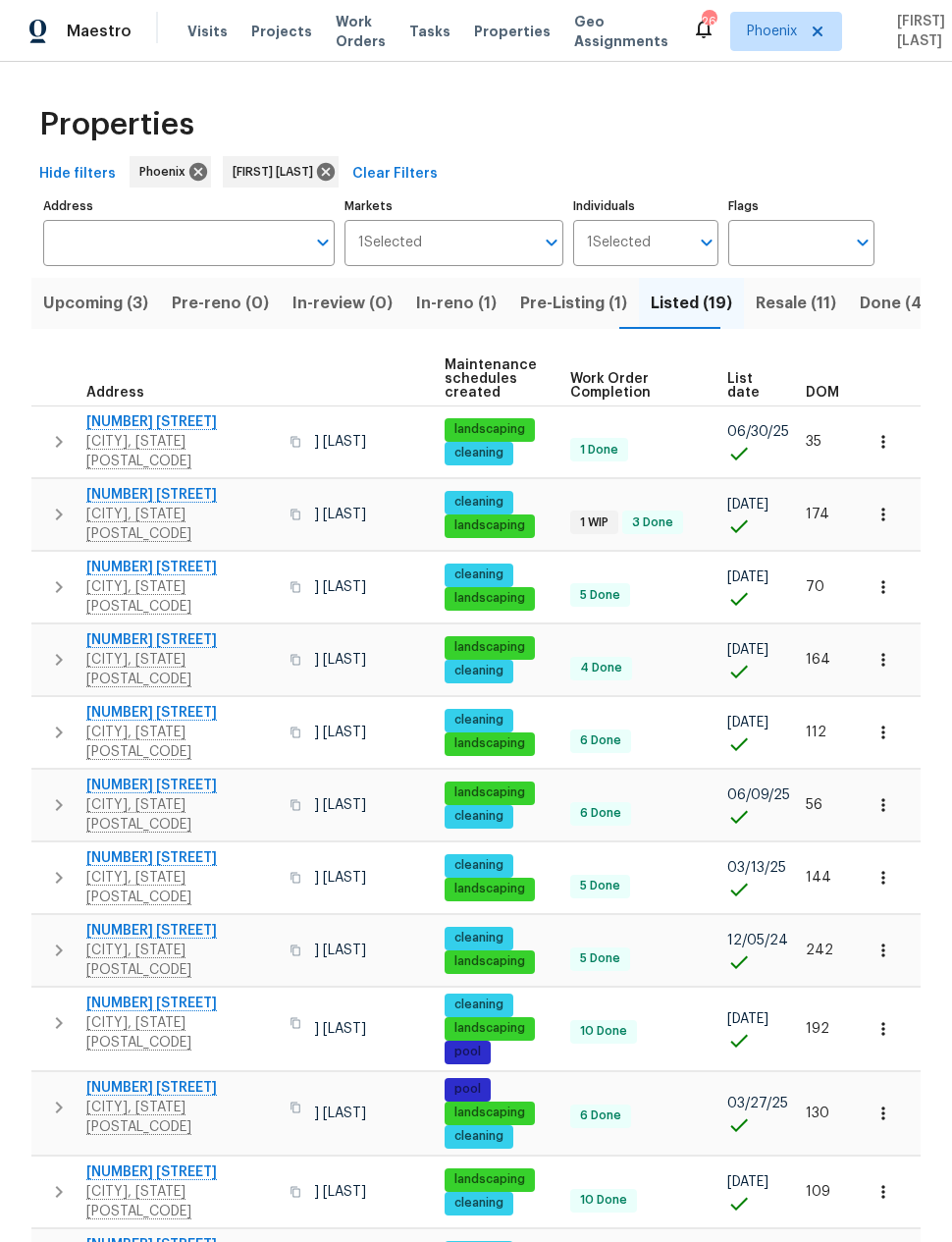 scroll, scrollTop: 0, scrollLeft: 120, axis: horizontal 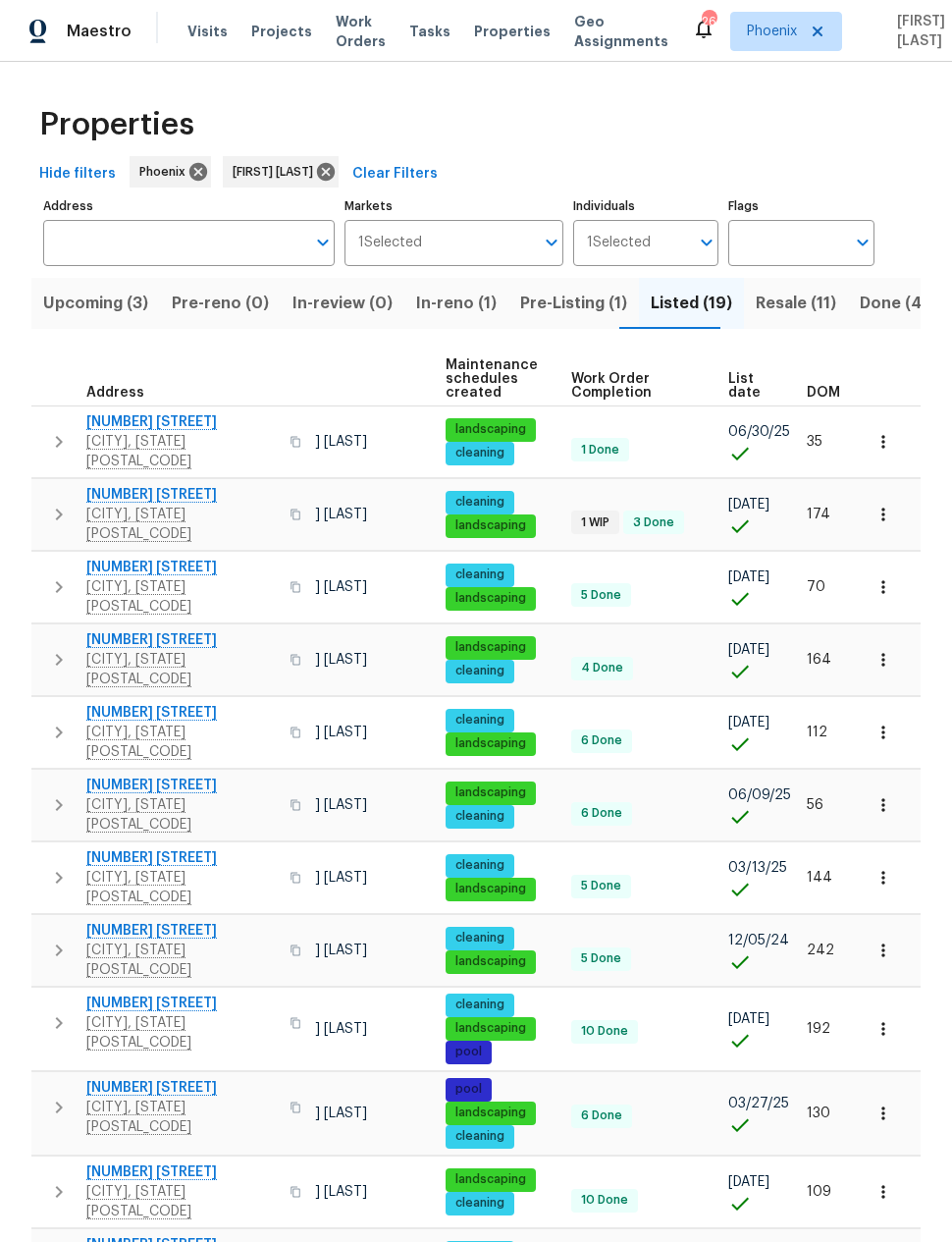 click on "Resale (11)" at bounding box center (796, 303) 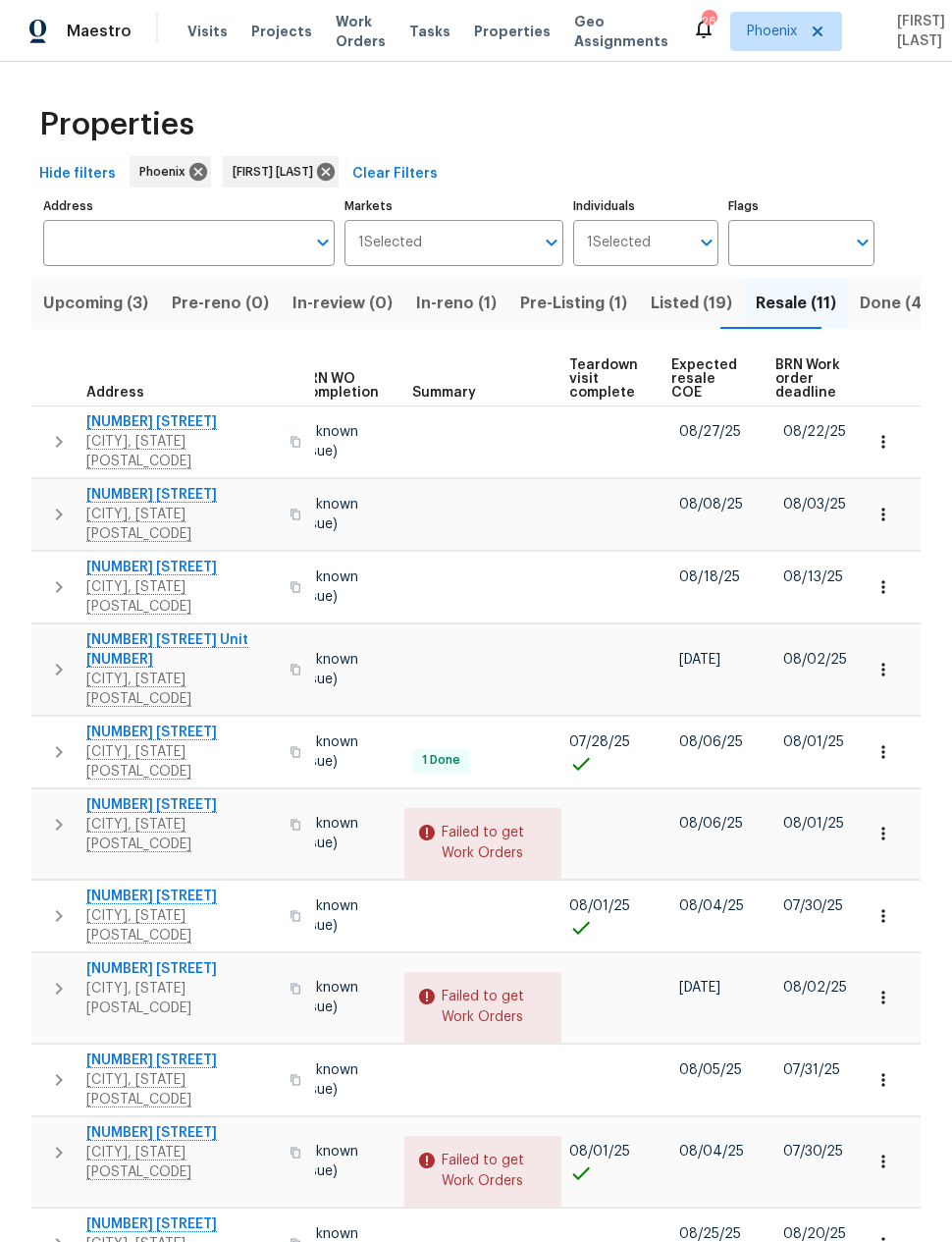 scroll, scrollTop: 0, scrollLeft: 263, axis: horizontal 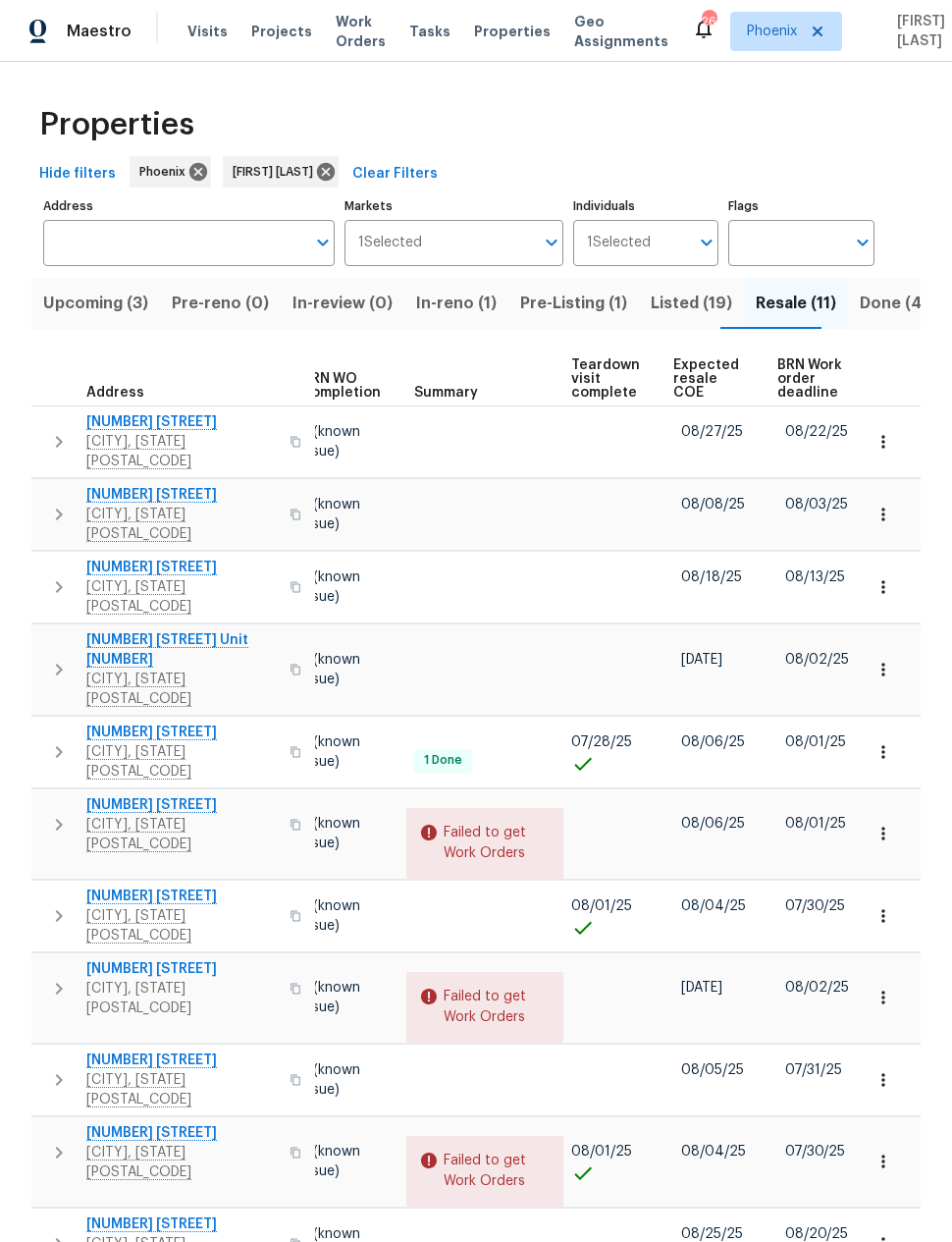 click on "Expected resale COE" at bounding box center [709, 379] 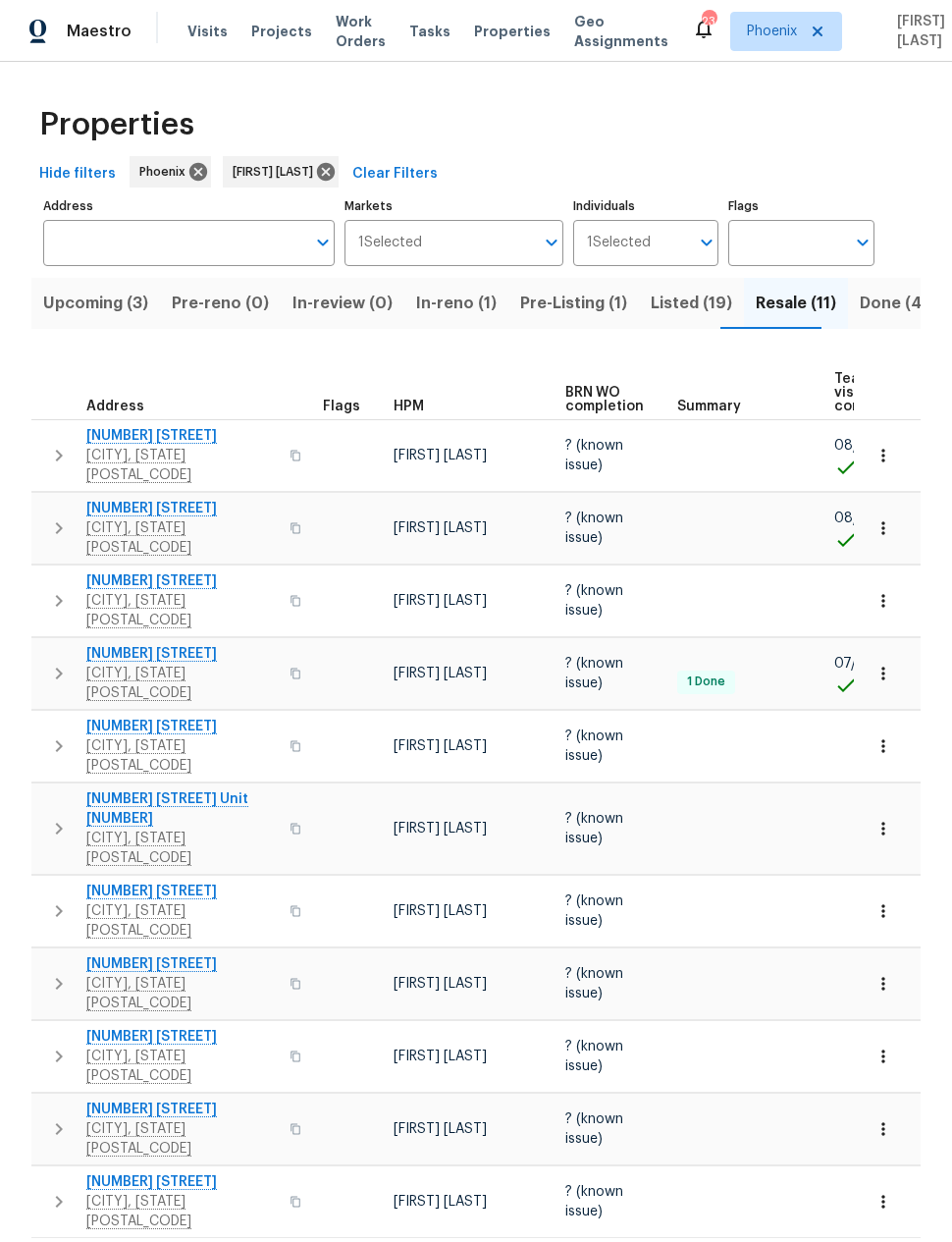 scroll, scrollTop: 0, scrollLeft: 0, axis: both 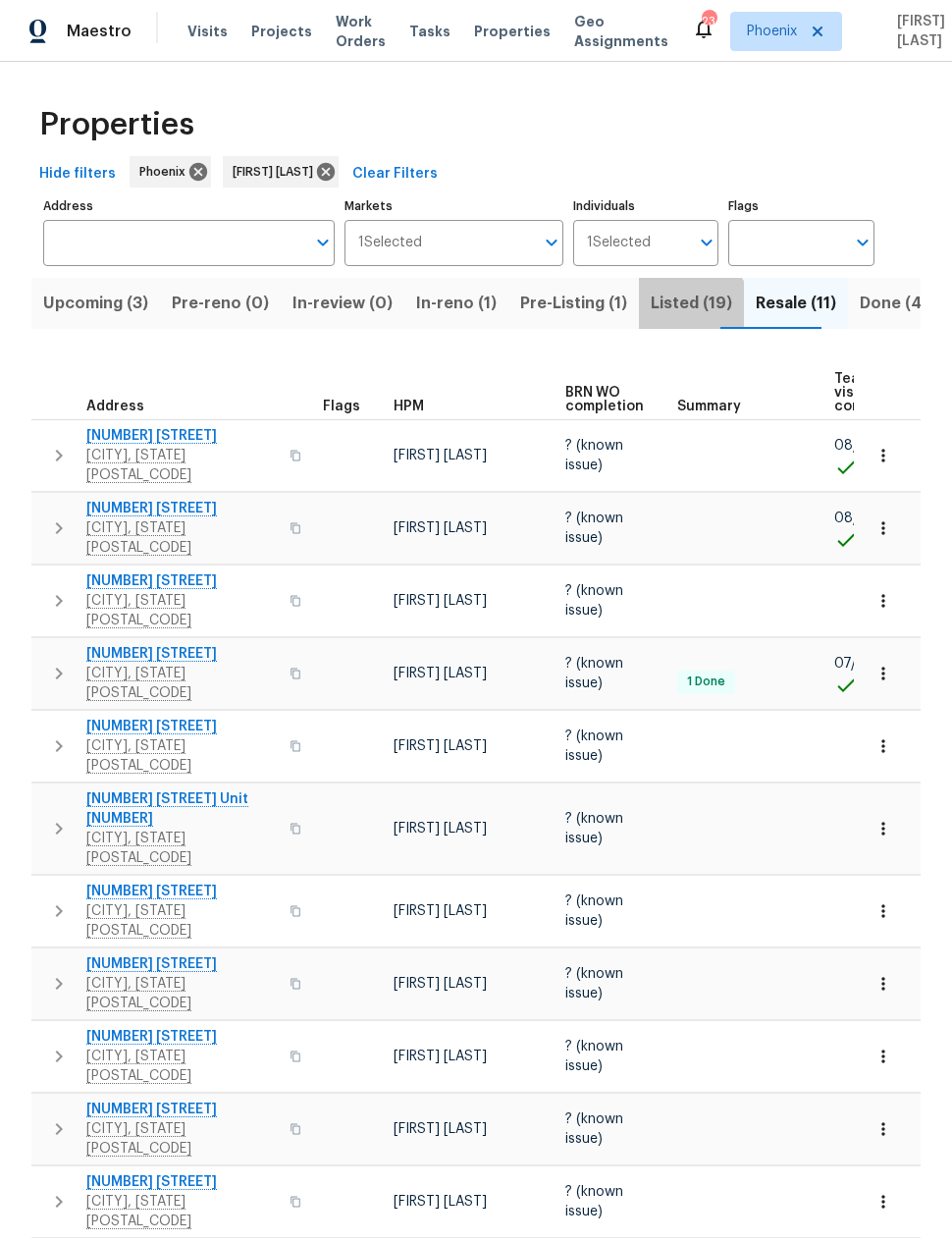 click on "Listed (19)" at bounding box center (691, 303) 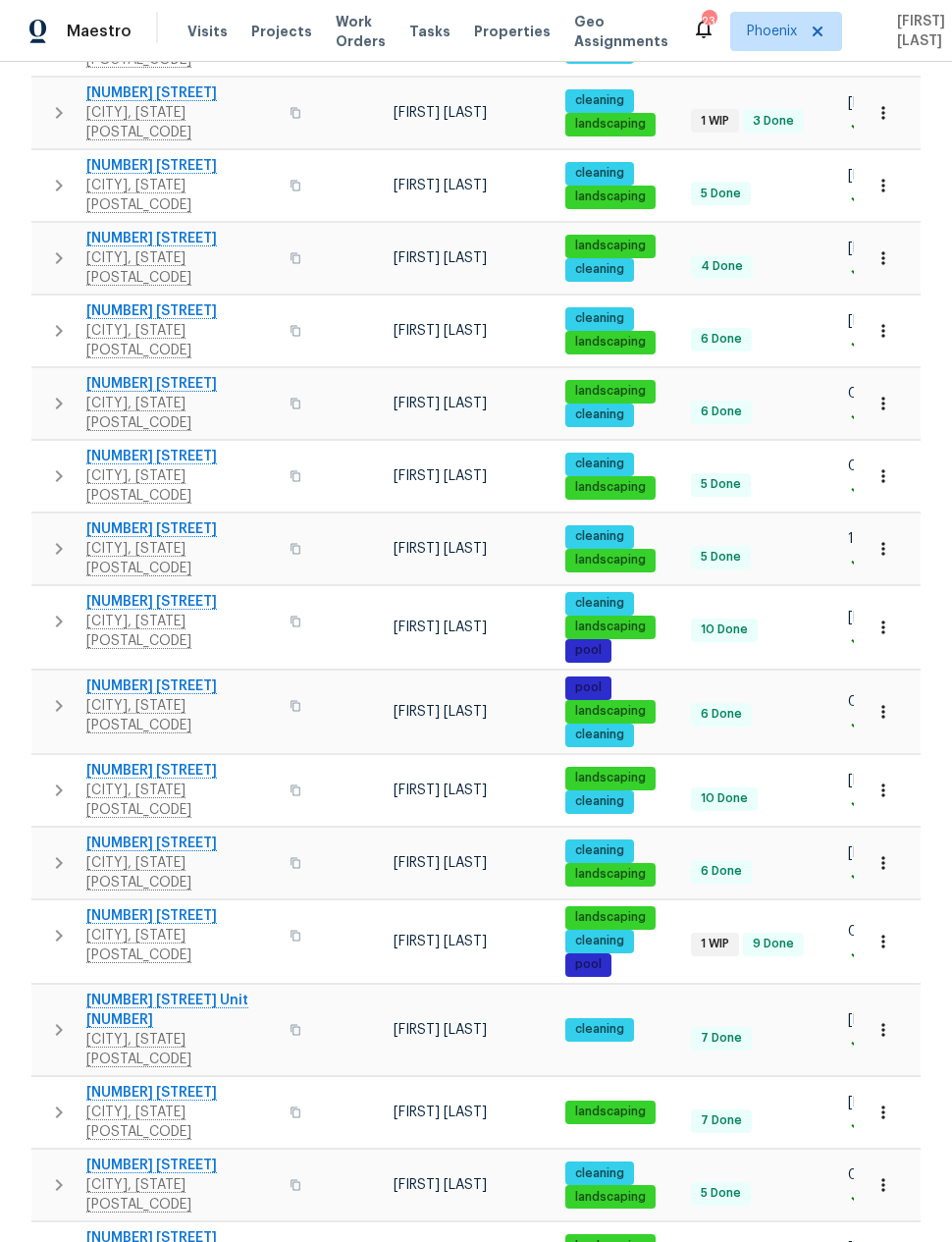 scroll, scrollTop: 401, scrollLeft: 0, axis: vertical 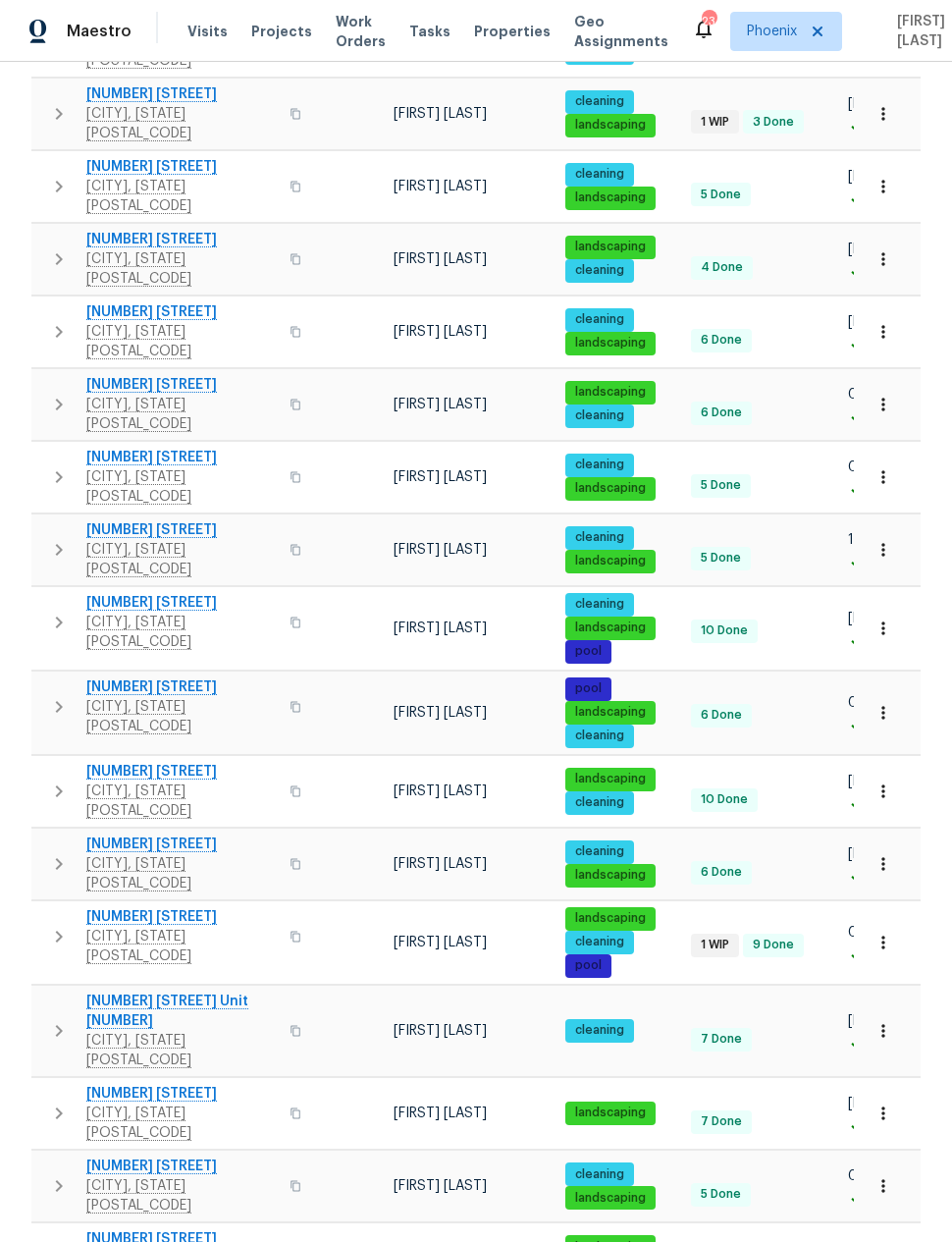 click on "[NUMBER] [STREET]" at bounding box center (182, 917) 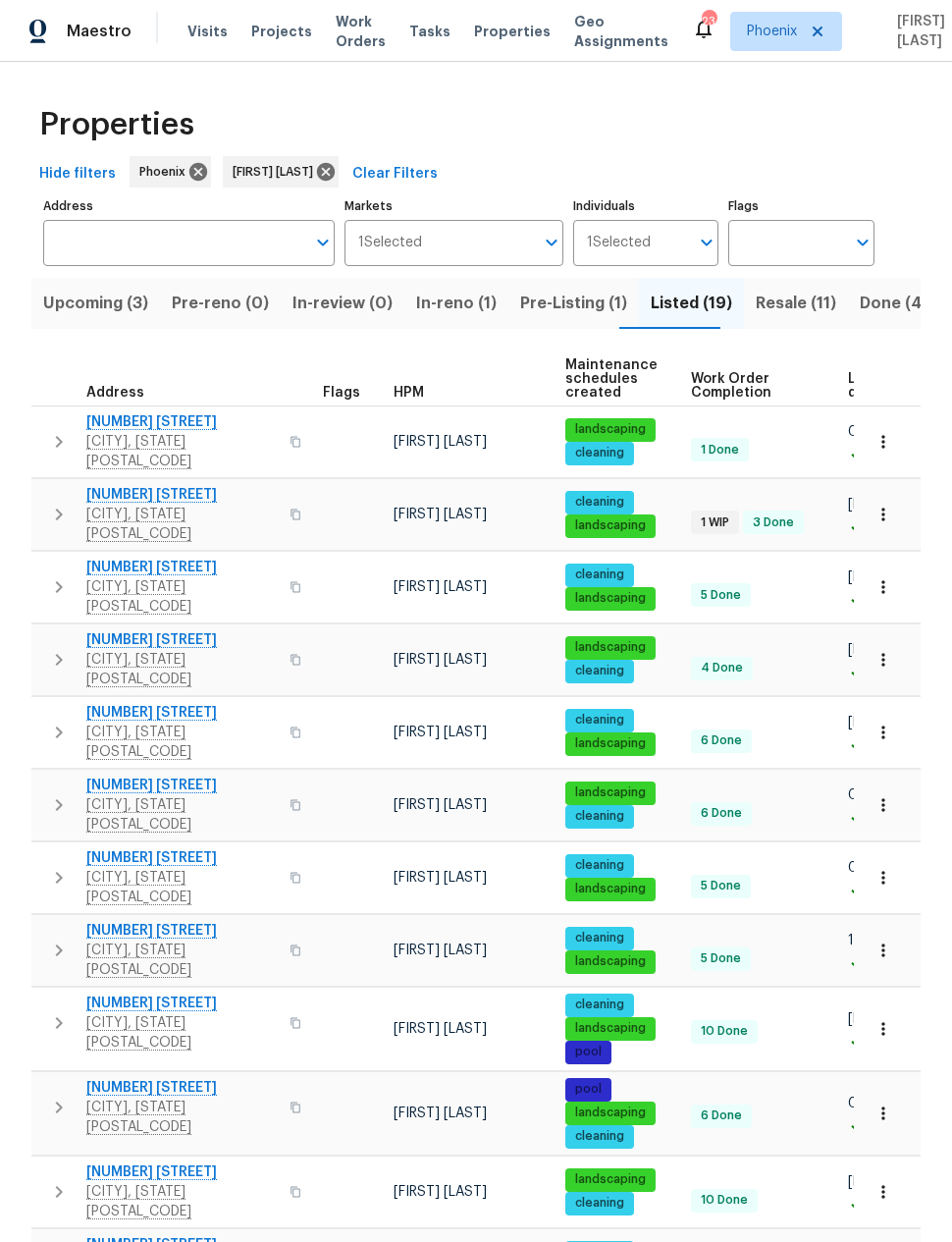 scroll, scrollTop: 0, scrollLeft: 0, axis: both 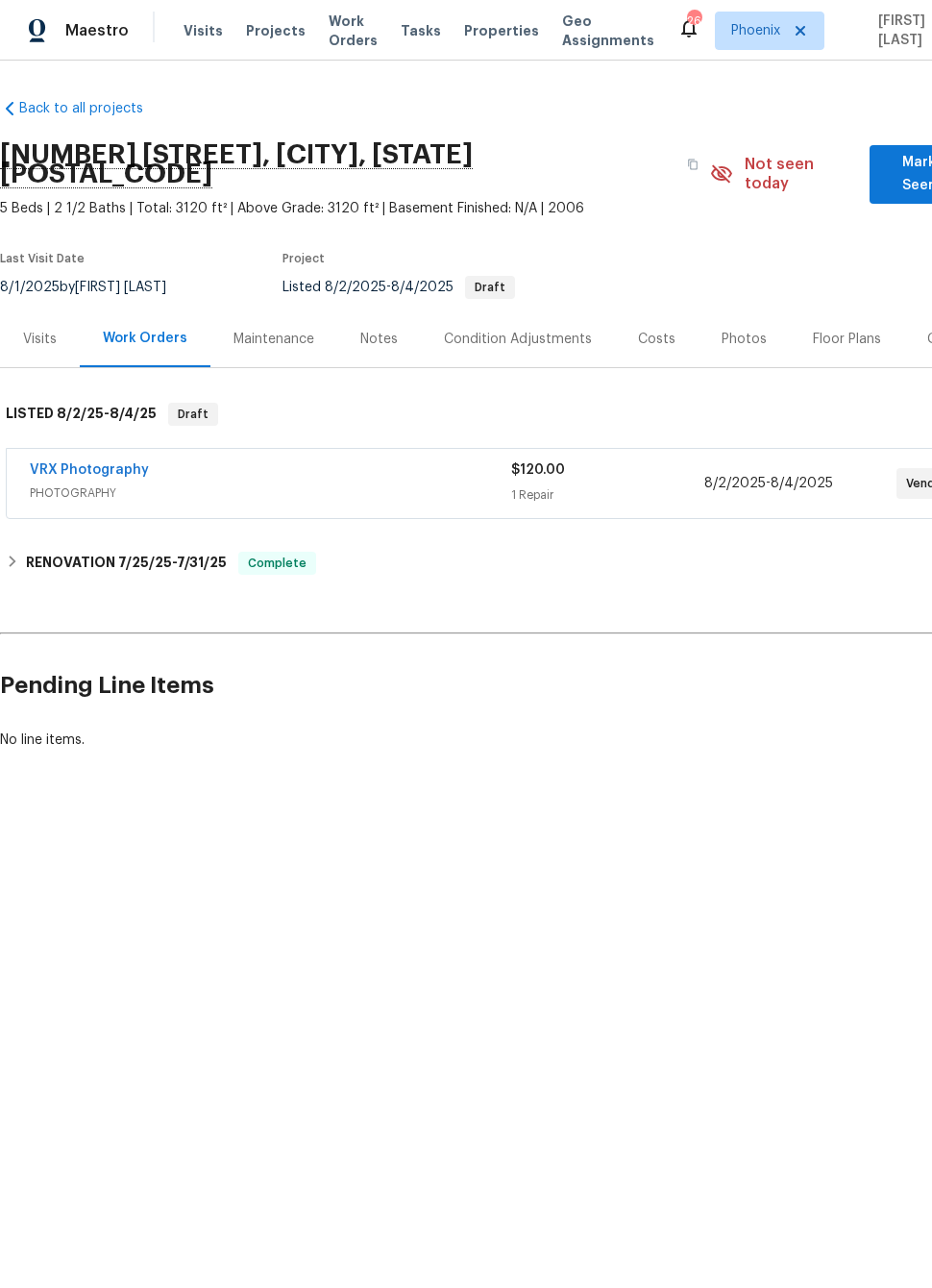 click on "Photos" at bounding box center (744, 339) 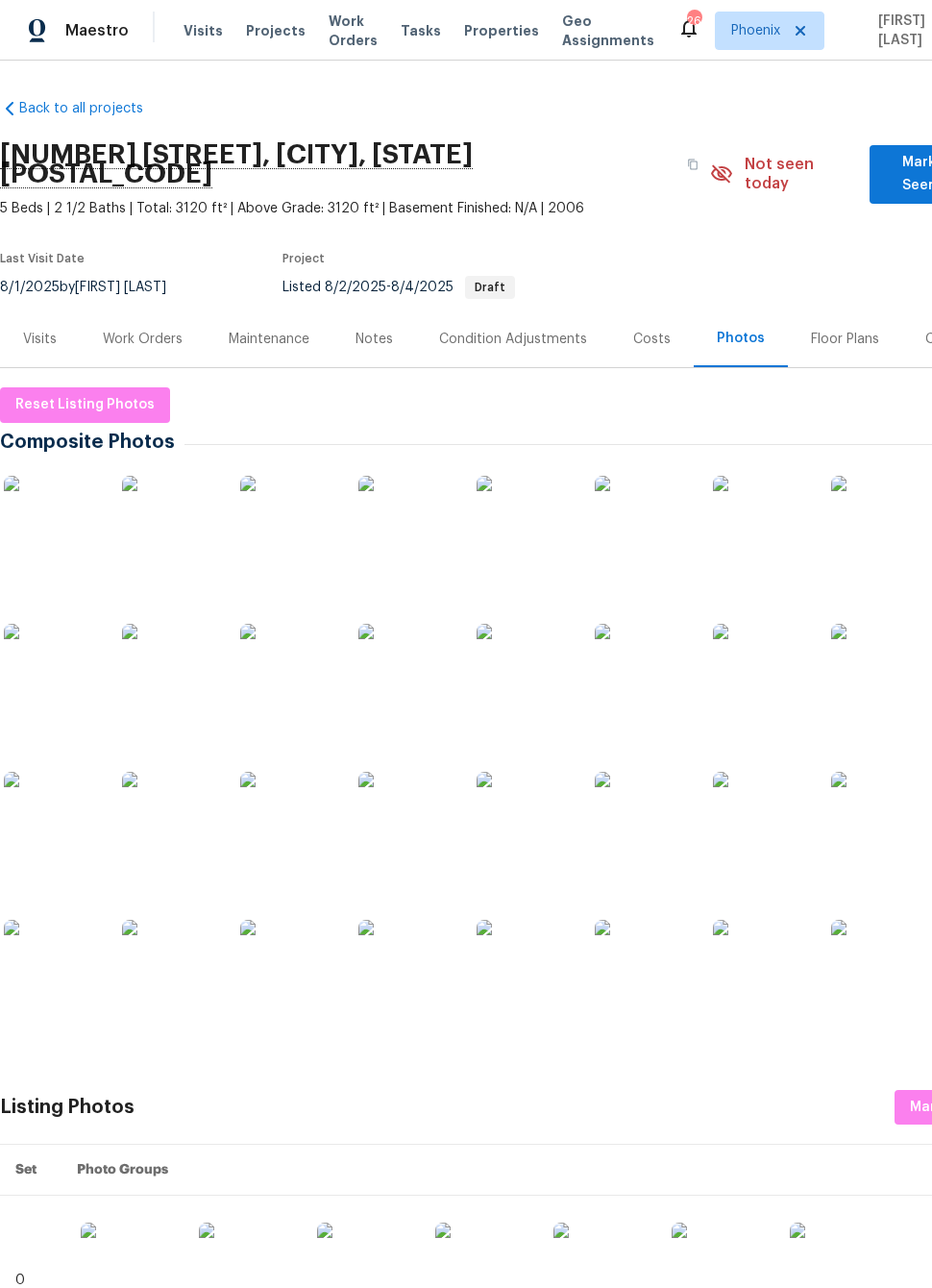 click on "Visits" at bounding box center [39, 338] 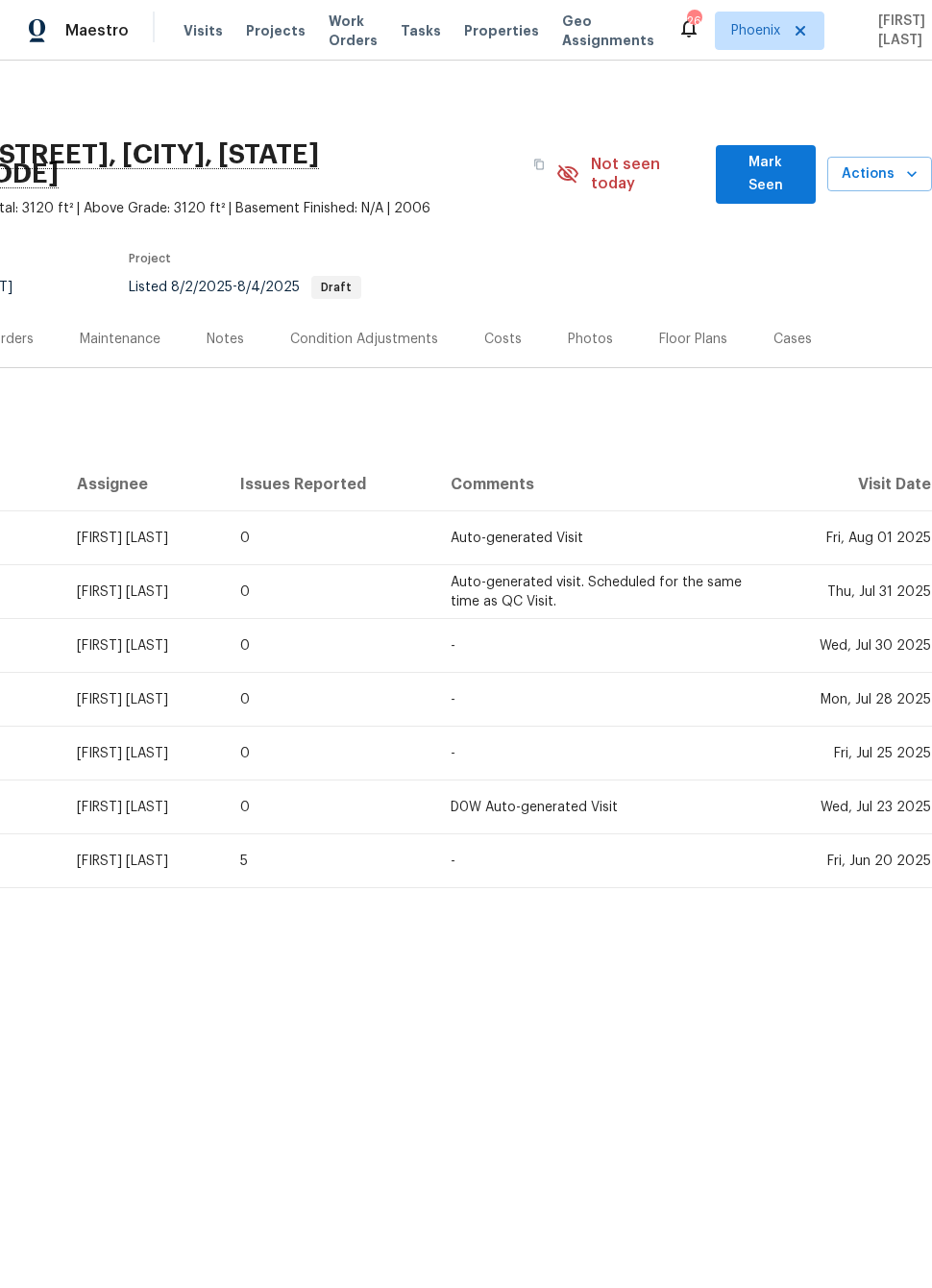 scroll, scrollTop: 0, scrollLeft: 154, axis: horizontal 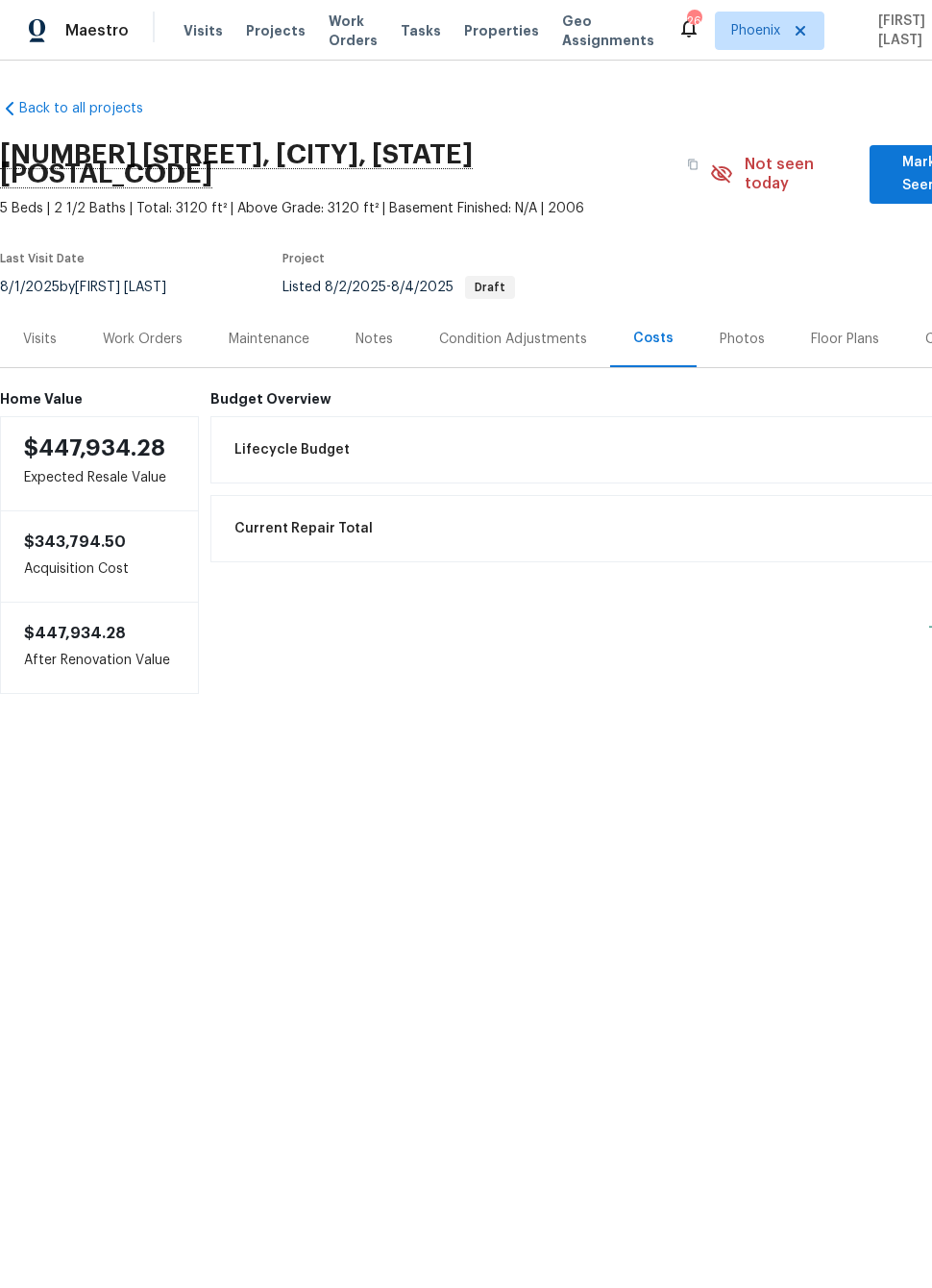click on "Visits" at bounding box center [39, 339] 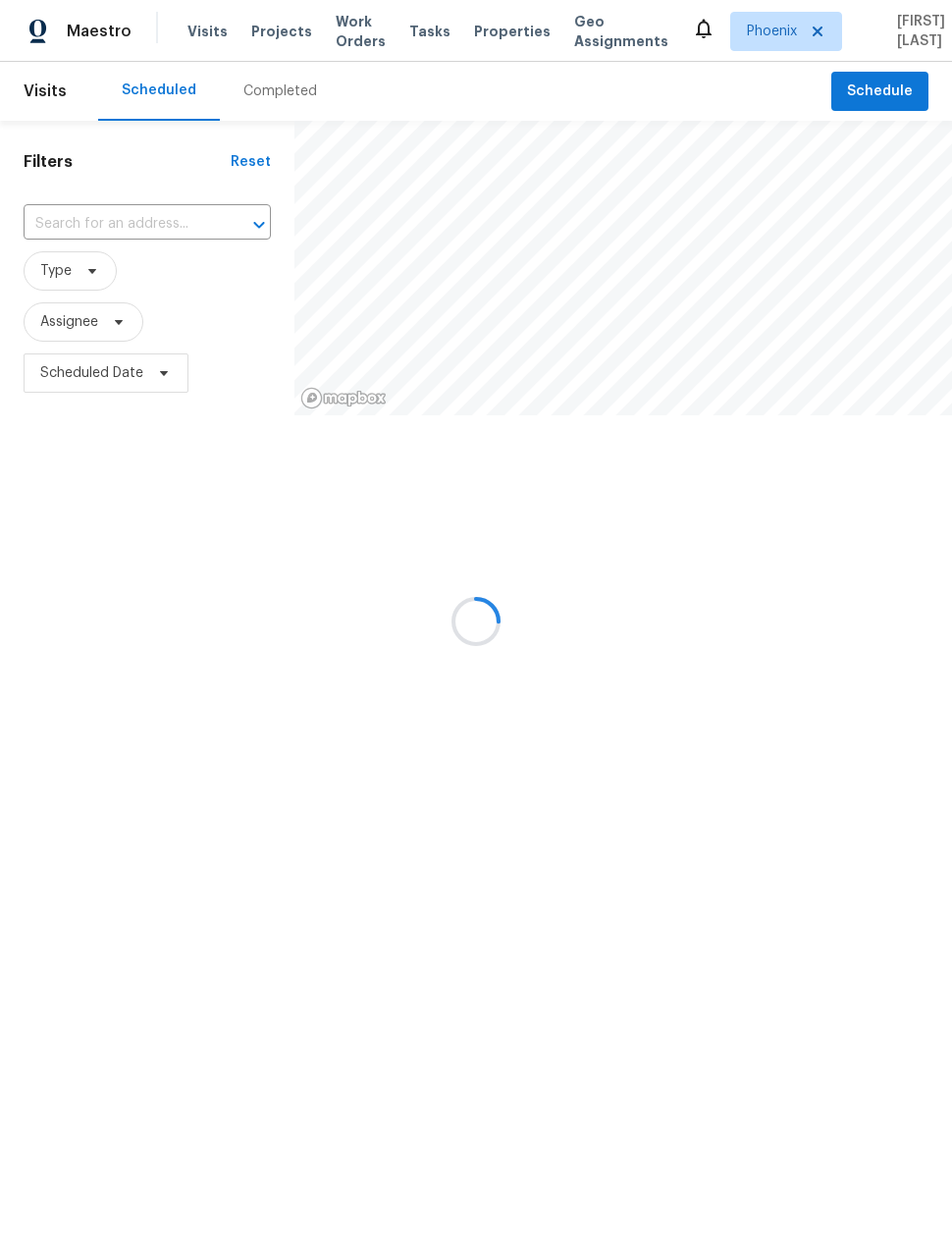 scroll, scrollTop: 0, scrollLeft: 0, axis: both 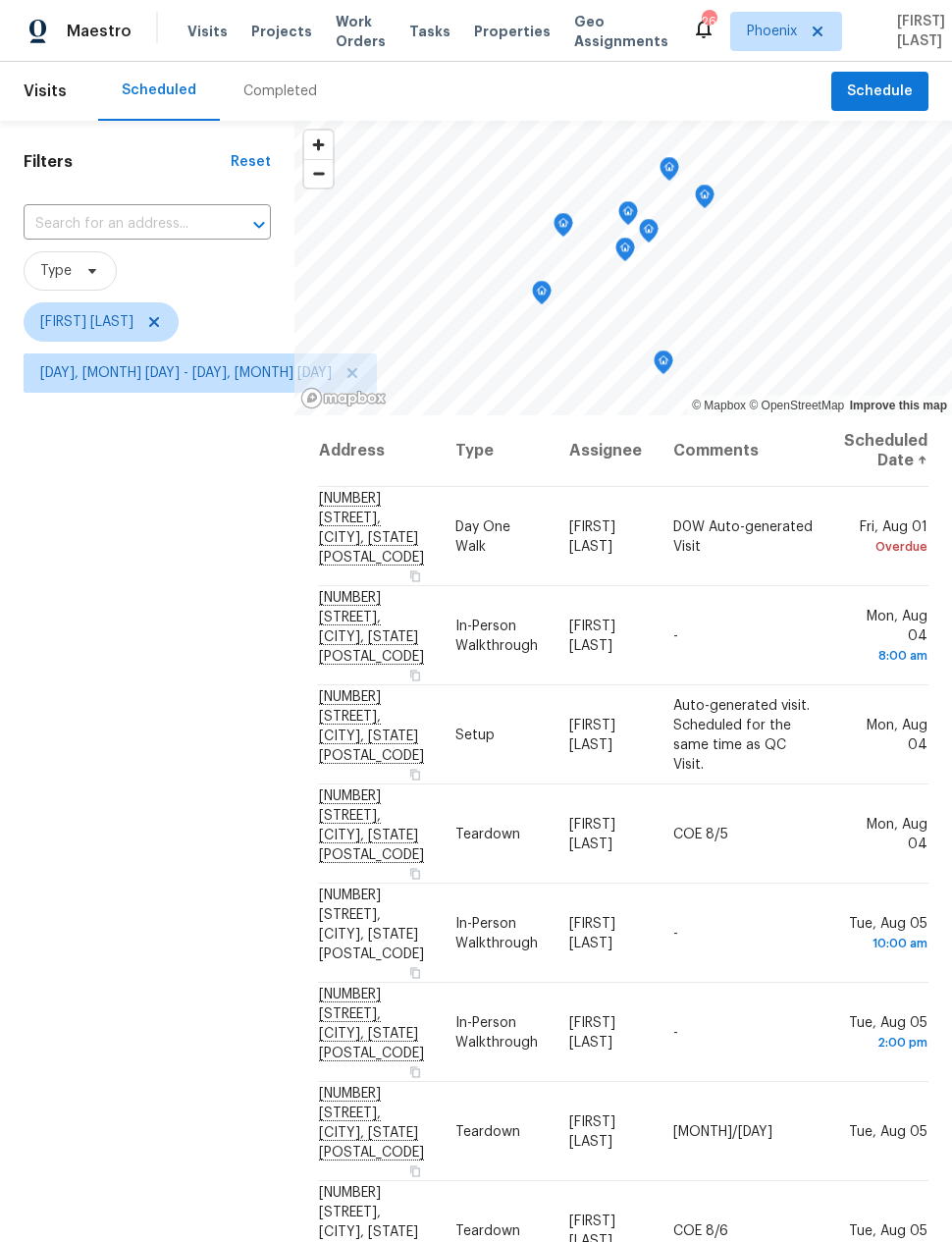 click on "Filters Reset ​ Type Nick Pulliam Sun, Jul 27 - Tue, Aug 05" at bounding box center [147, 765] 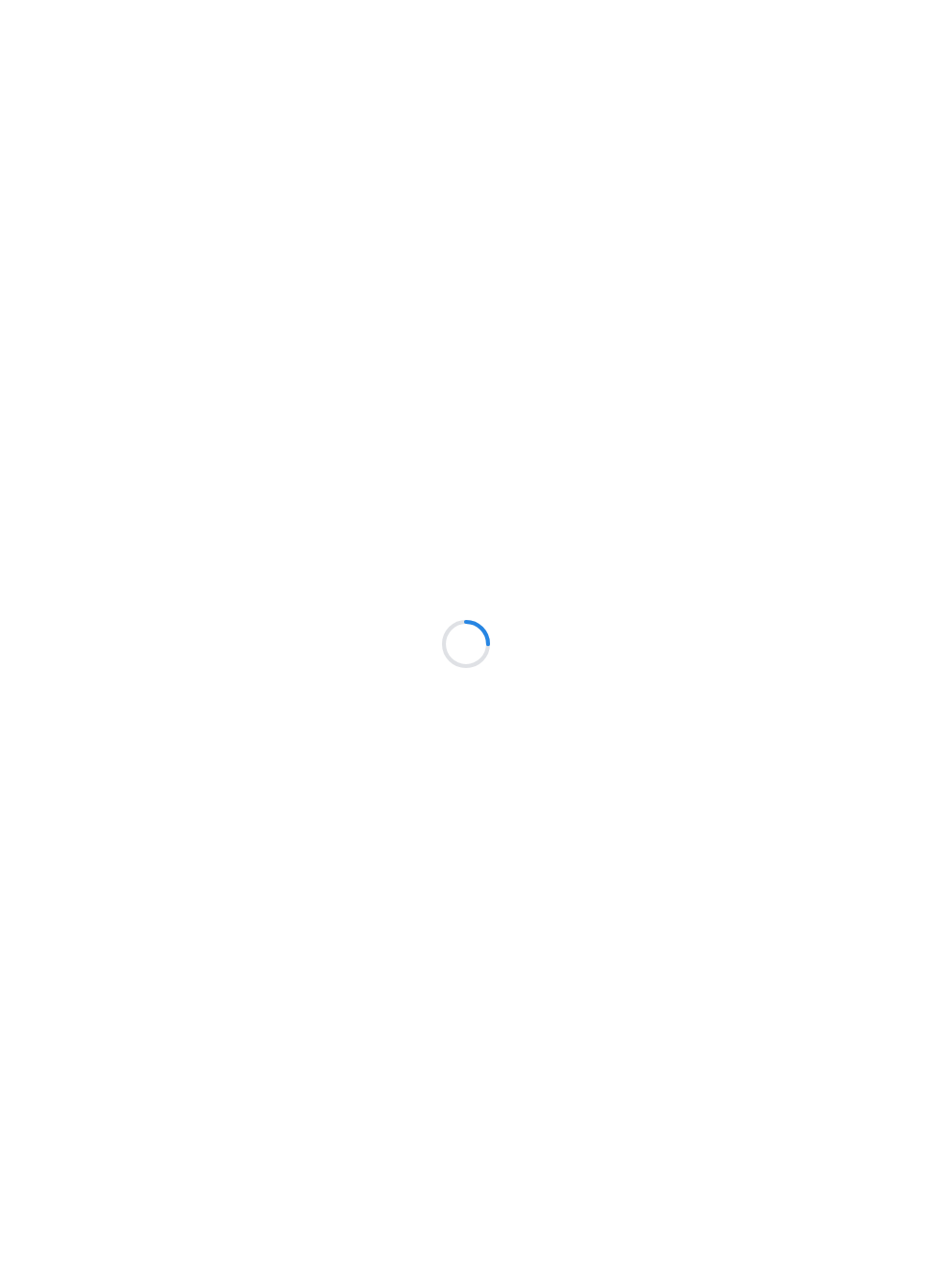 scroll, scrollTop: 0, scrollLeft: 0, axis: both 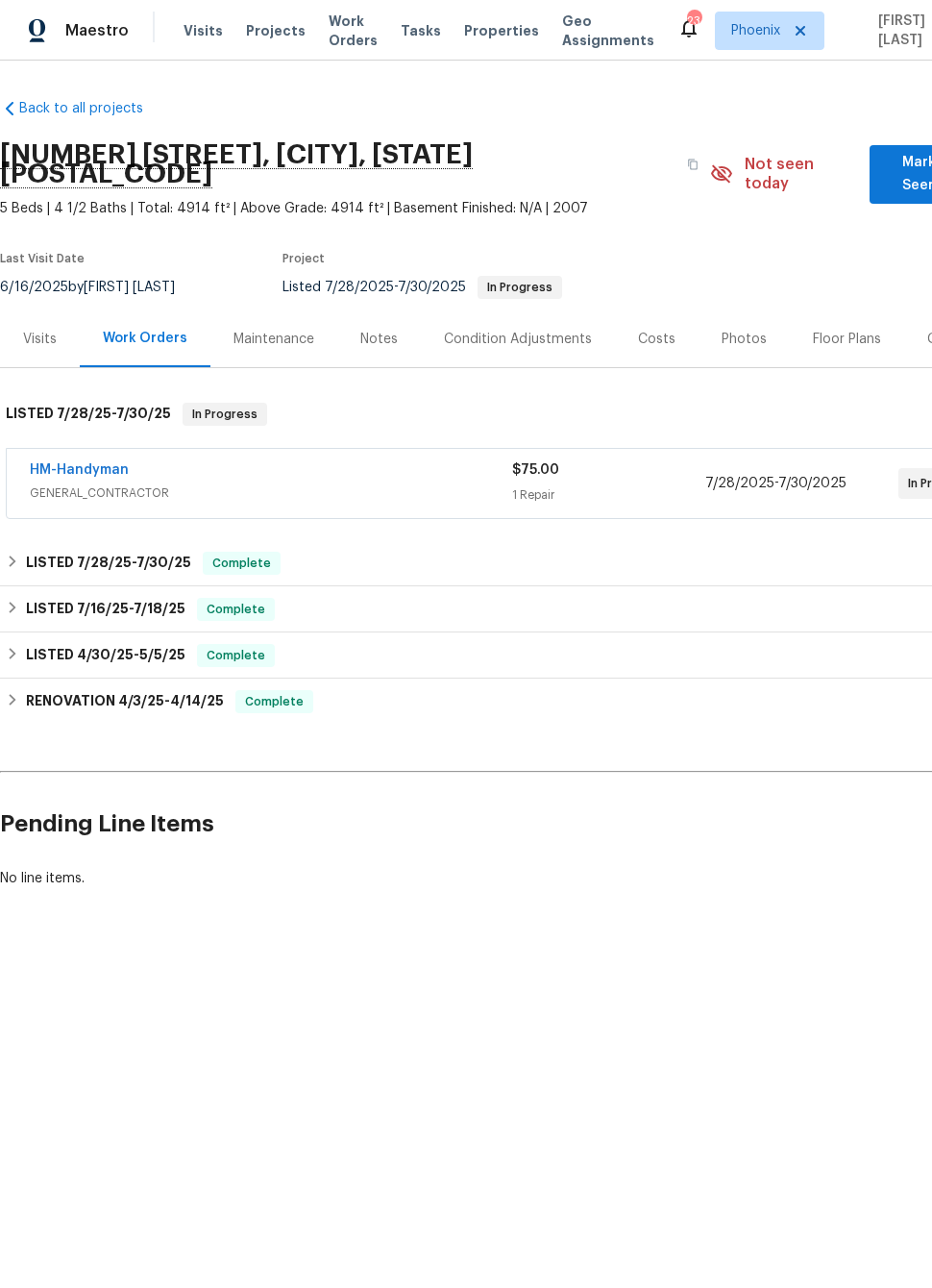 click on "HM-Handyman" at bounding box center (79, 470) 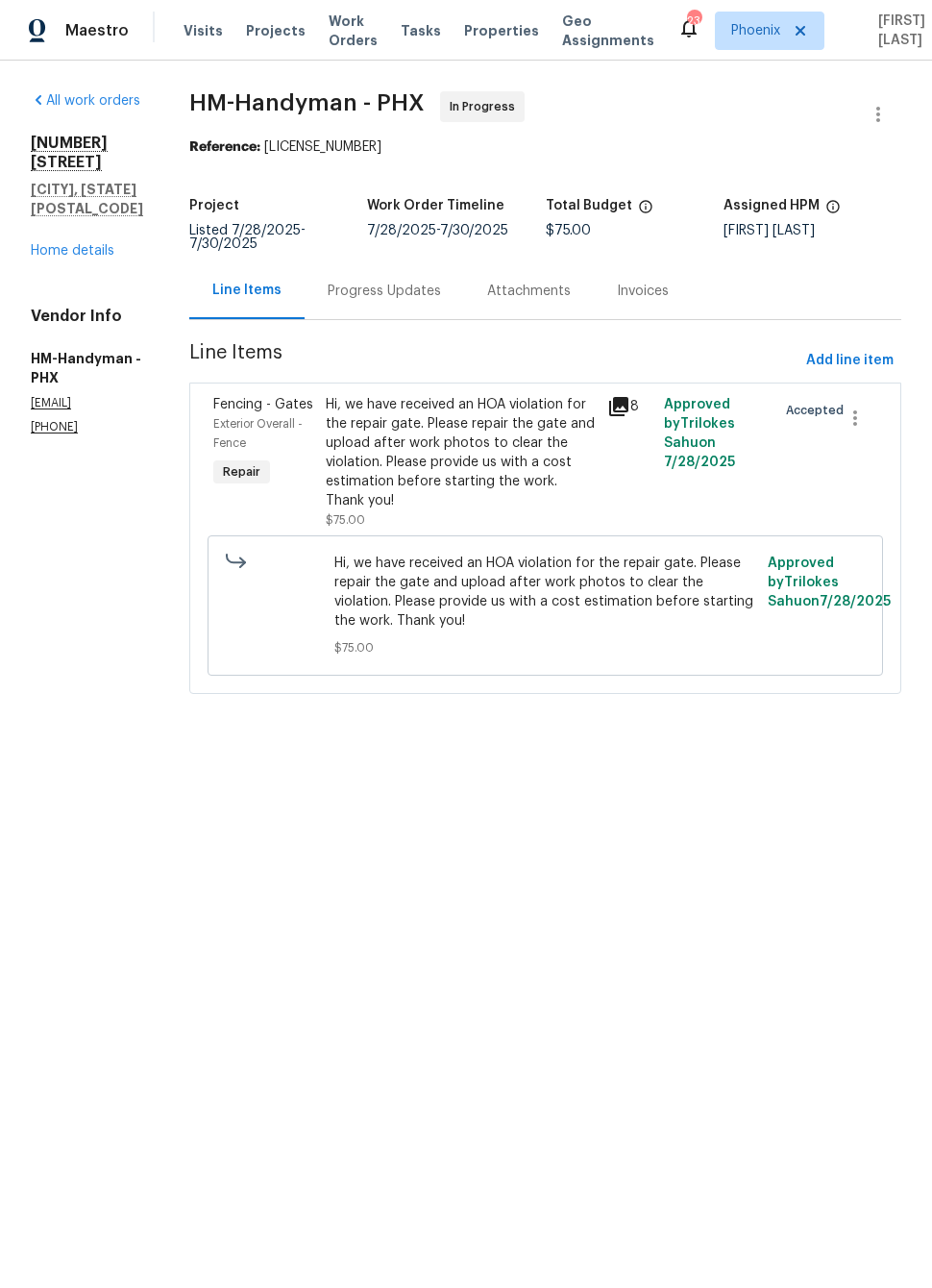 click on "Home details" at bounding box center (72, 251) 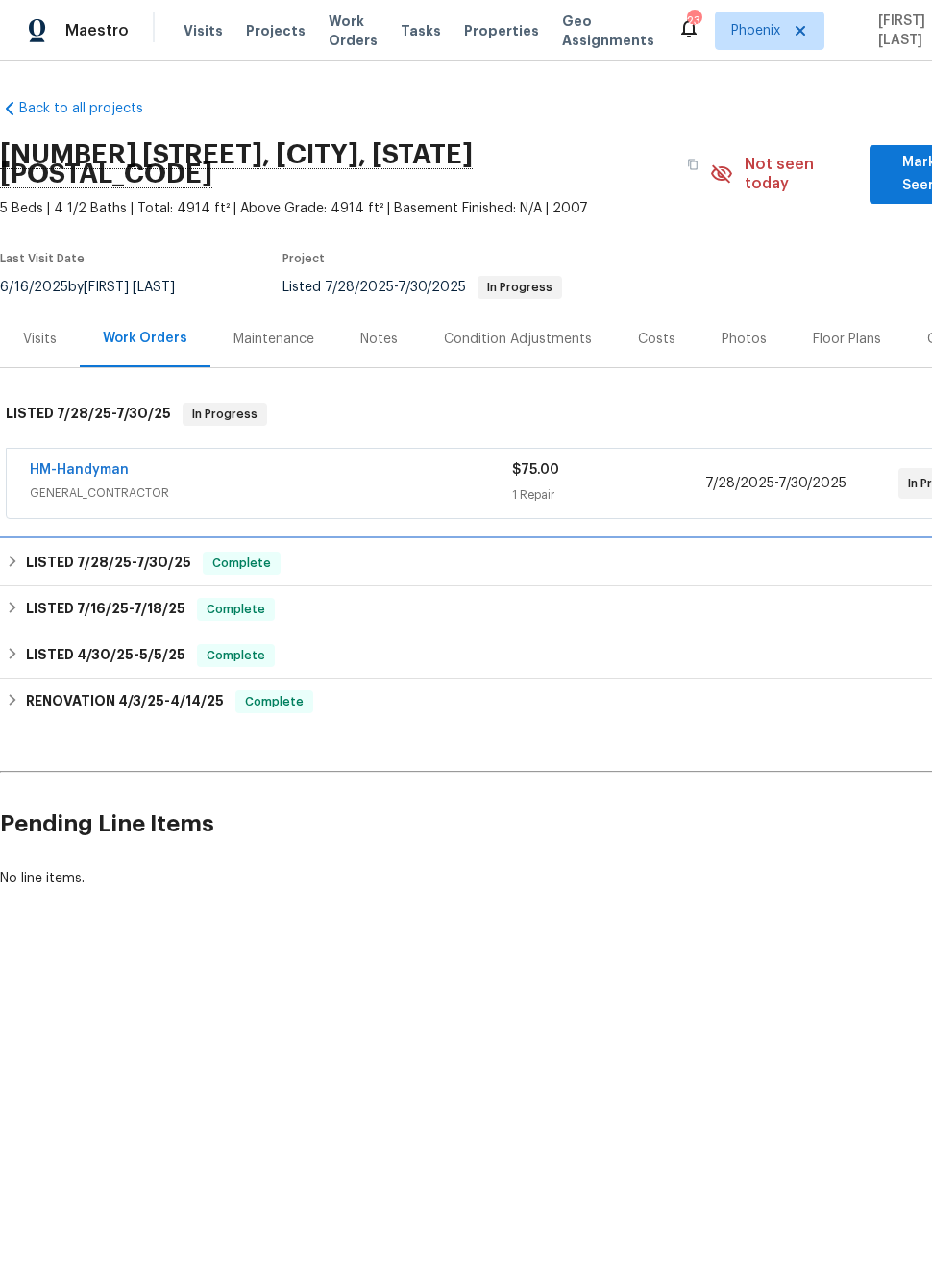 click on "LISTED   7/28/25  -  7/30/25 Complete" at bounding box center (543, 563) 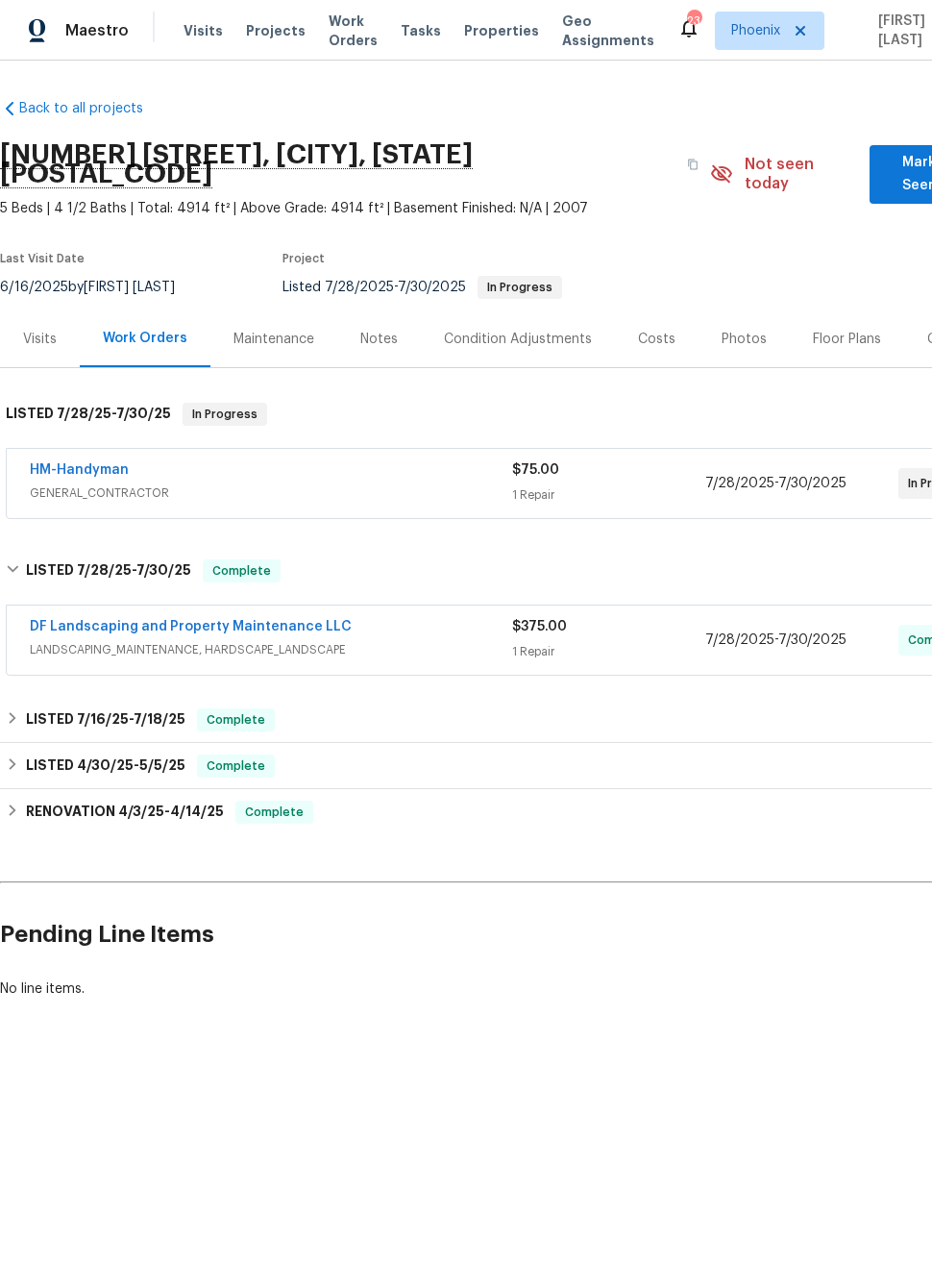 click on "DF Landscaping and Property Maintenance LLC" at bounding box center [190, 627] 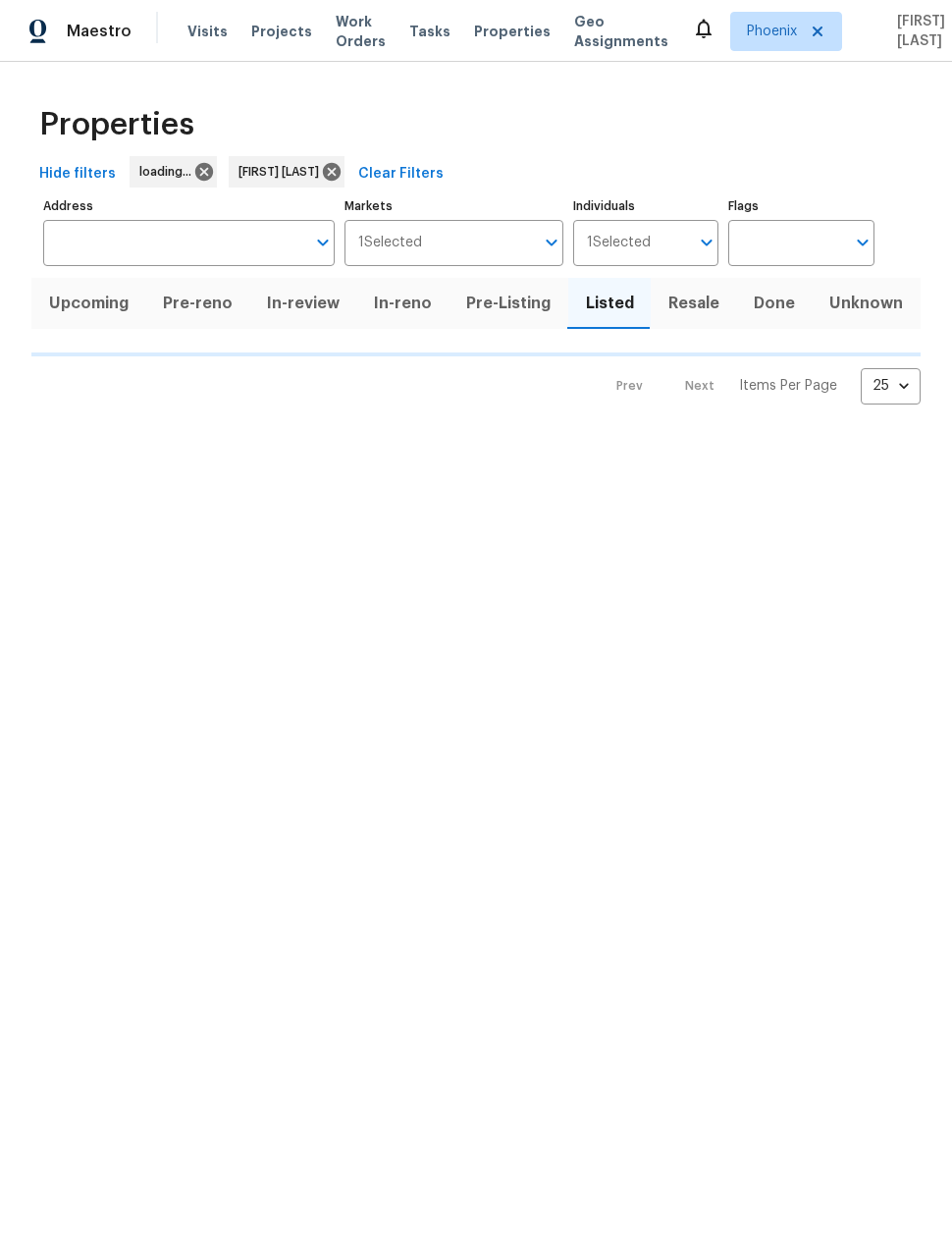 scroll, scrollTop: 0, scrollLeft: 0, axis: both 